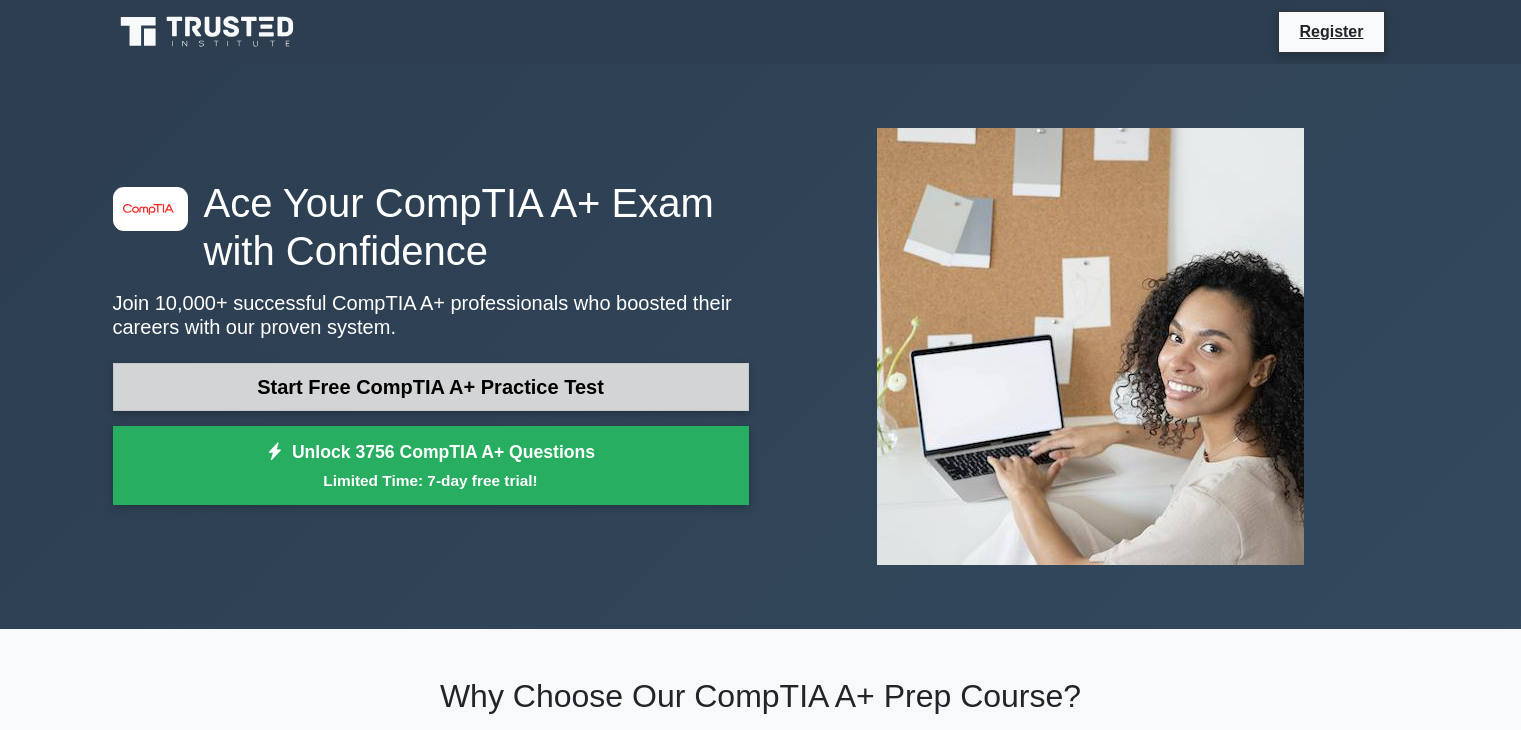 scroll, scrollTop: 0, scrollLeft: 0, axis: both 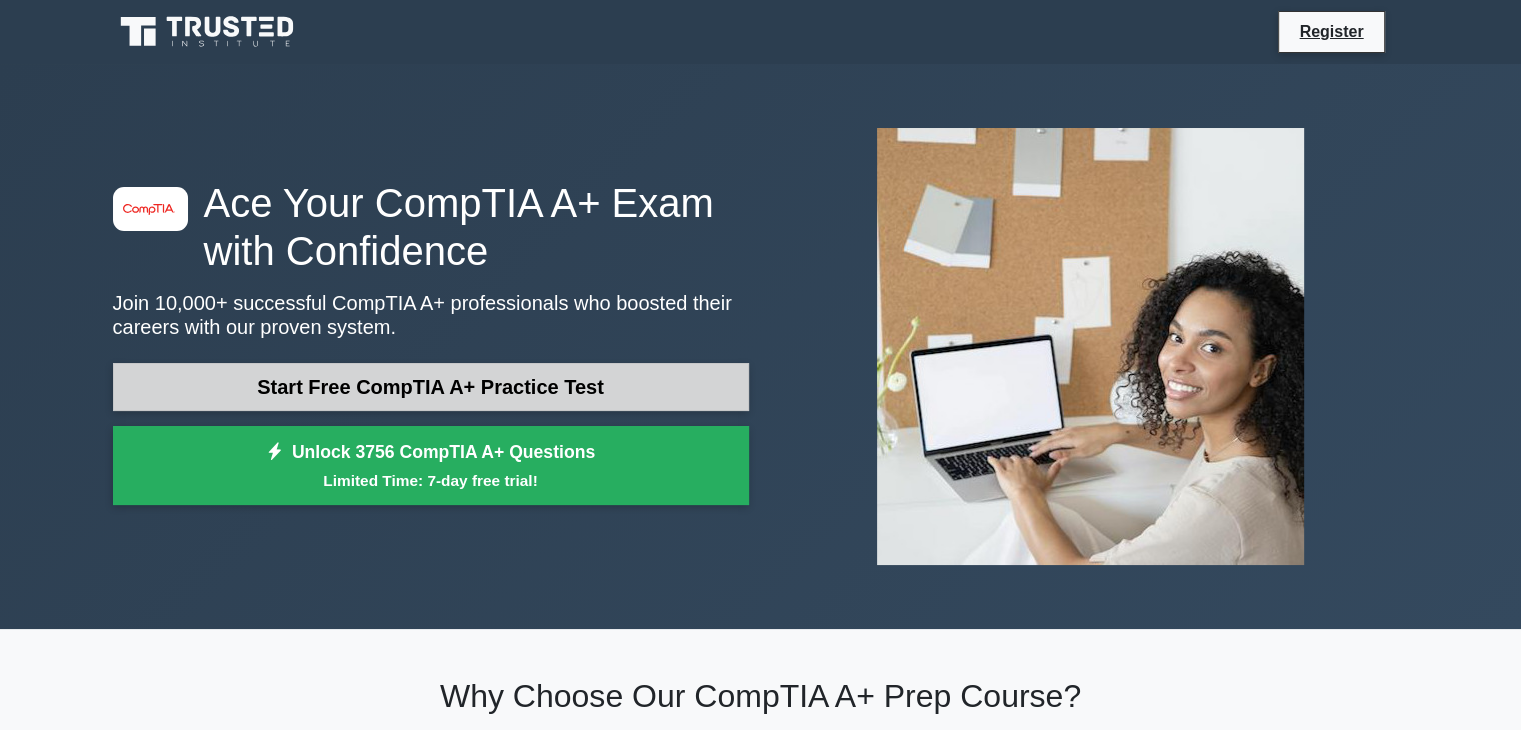 click on "Start Free CompTIA A+ Practice Test" at bounding box center [431, 387] 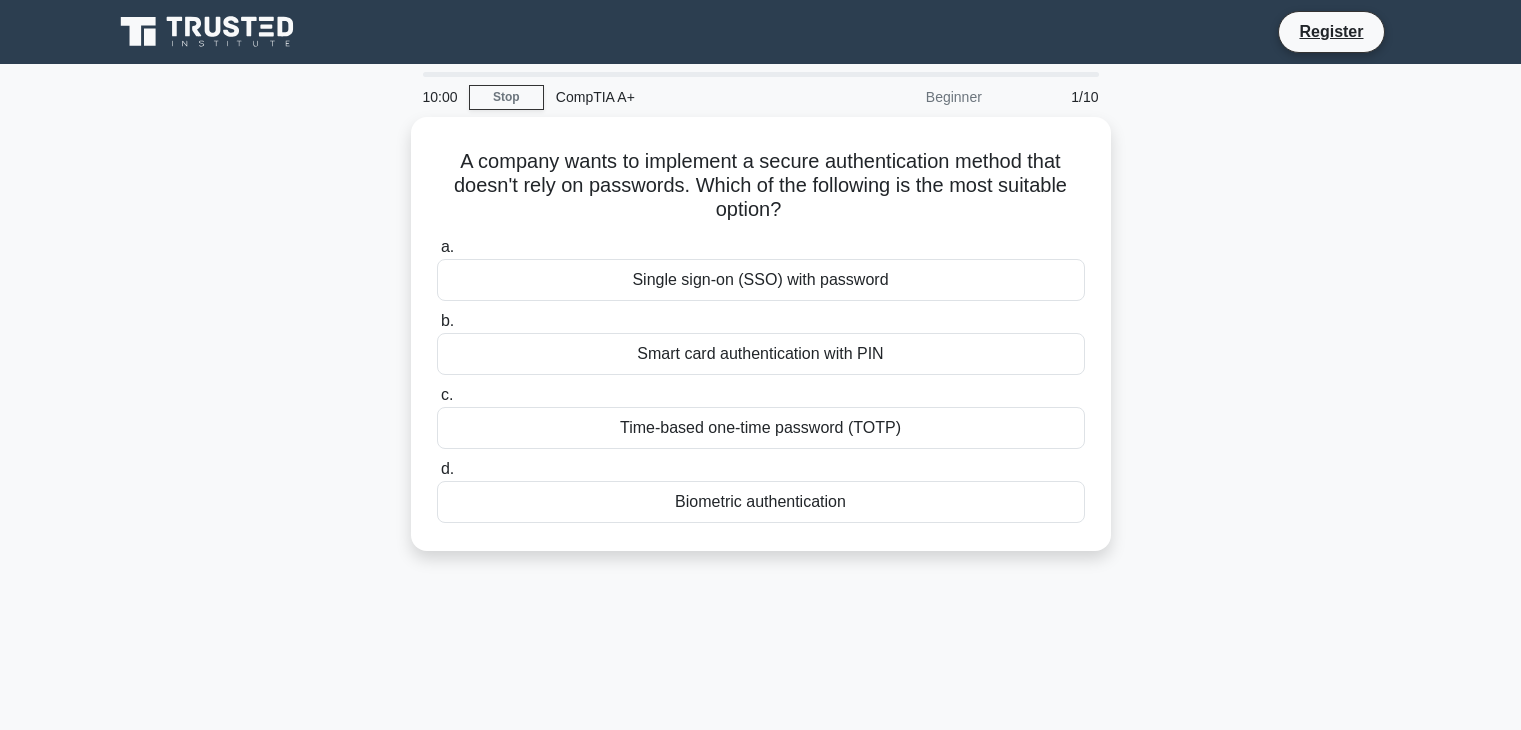 scroll, scrollTop: 0, scrollLeft: 0, axis: both 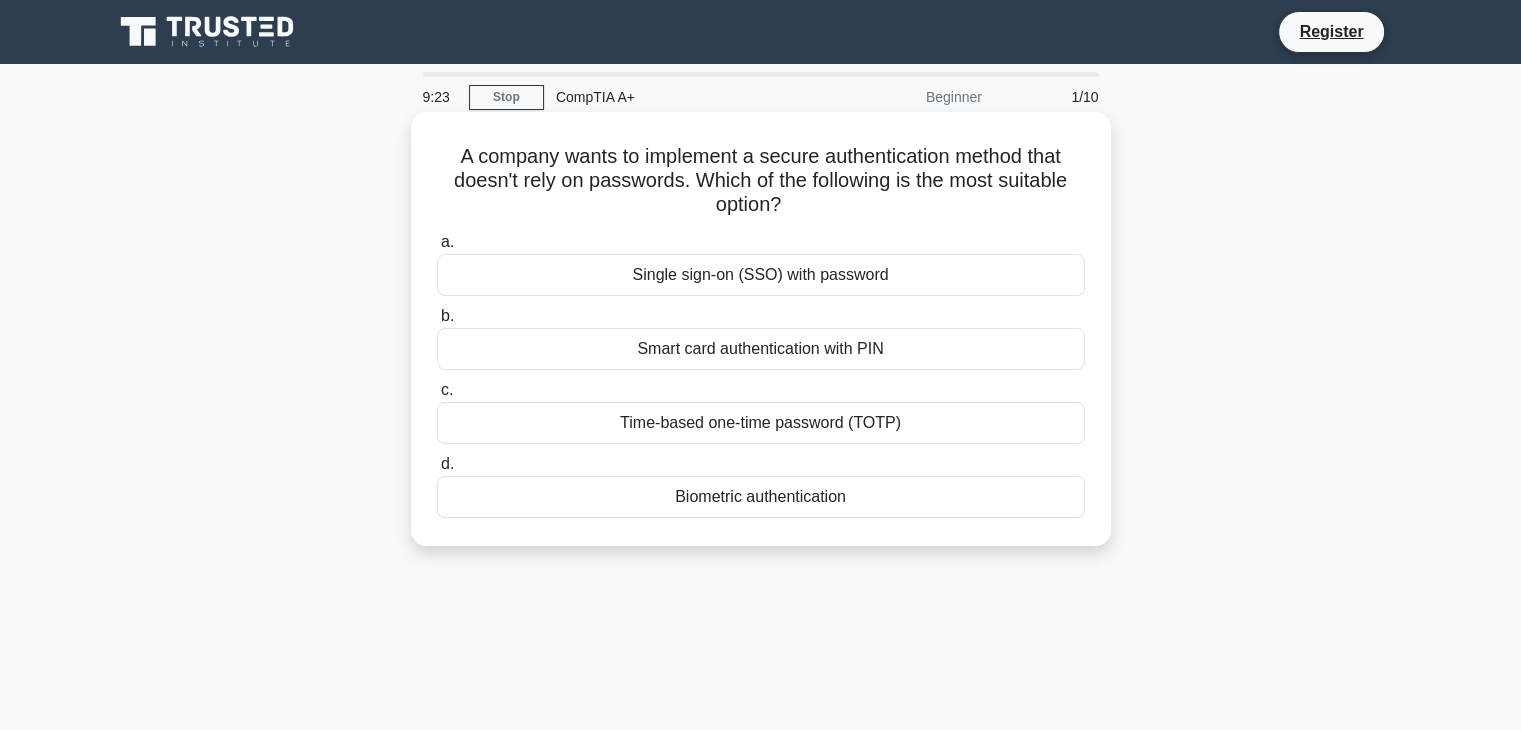 click on "Time-based one-time password (TOTP)" at bounding box center (761, 423) 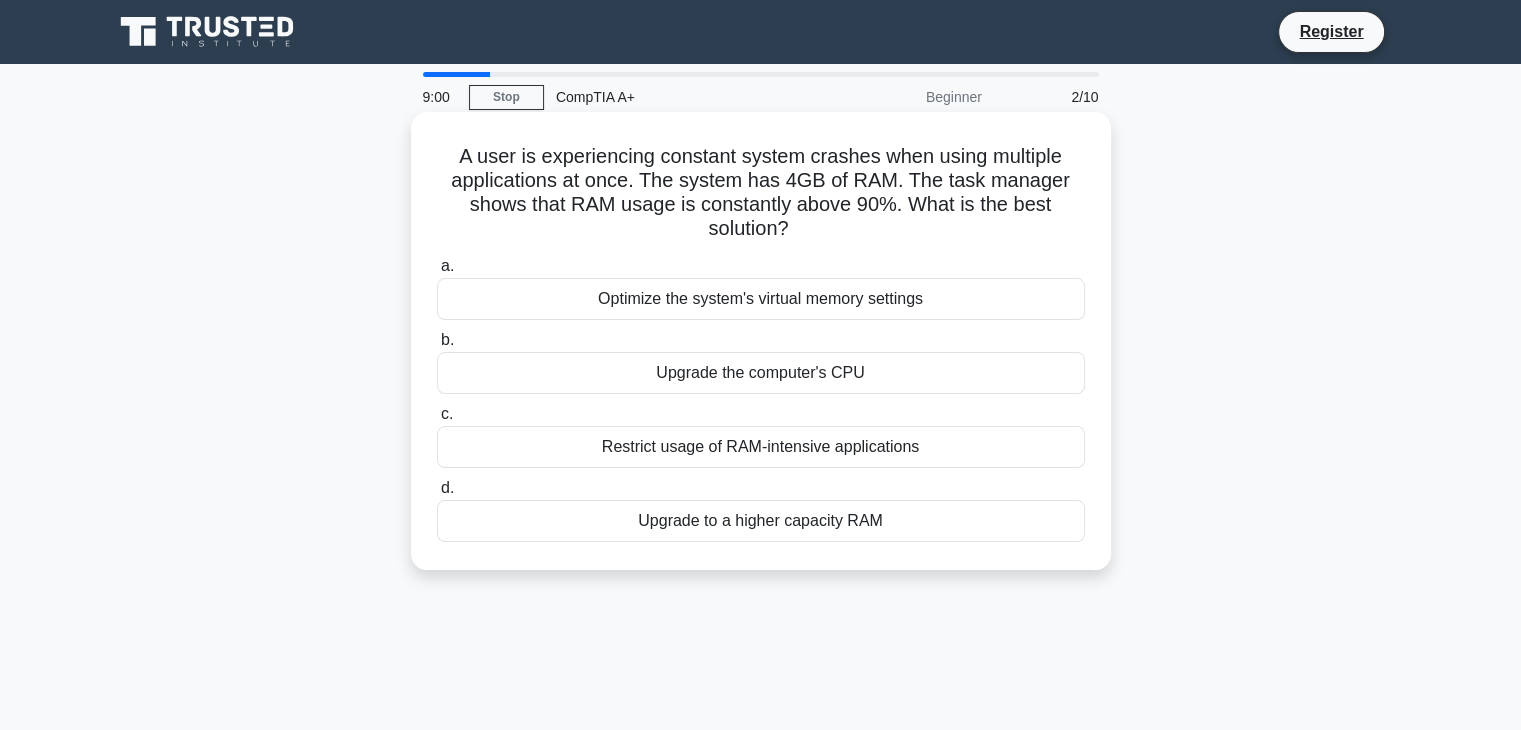 click on "Restrict usage of RAM-intensive applications" at bounding box center (761, 447) 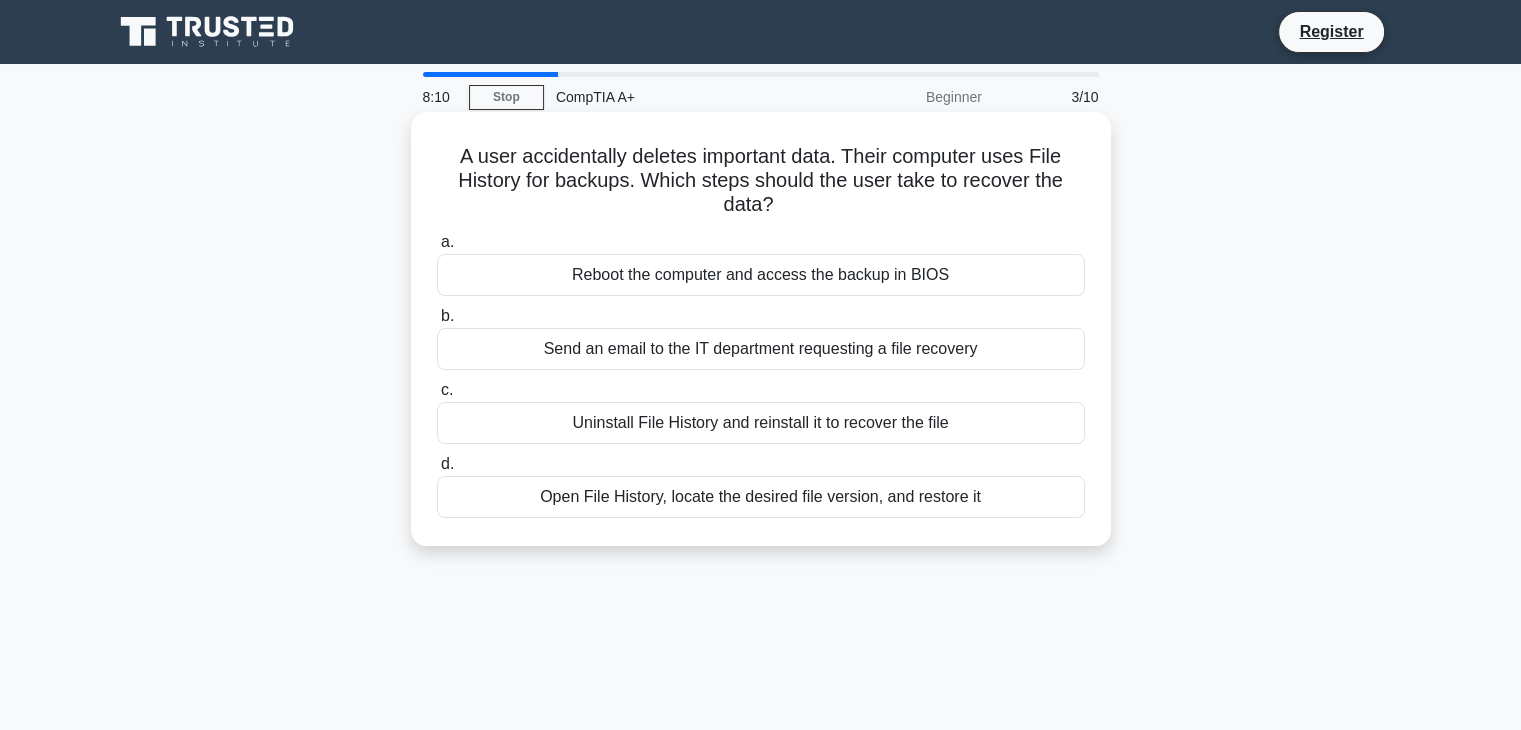 drag, startPoint x: 608, startPoint y: 283, endPoint x: 564, endPoint y: 305, distance: 49.193497 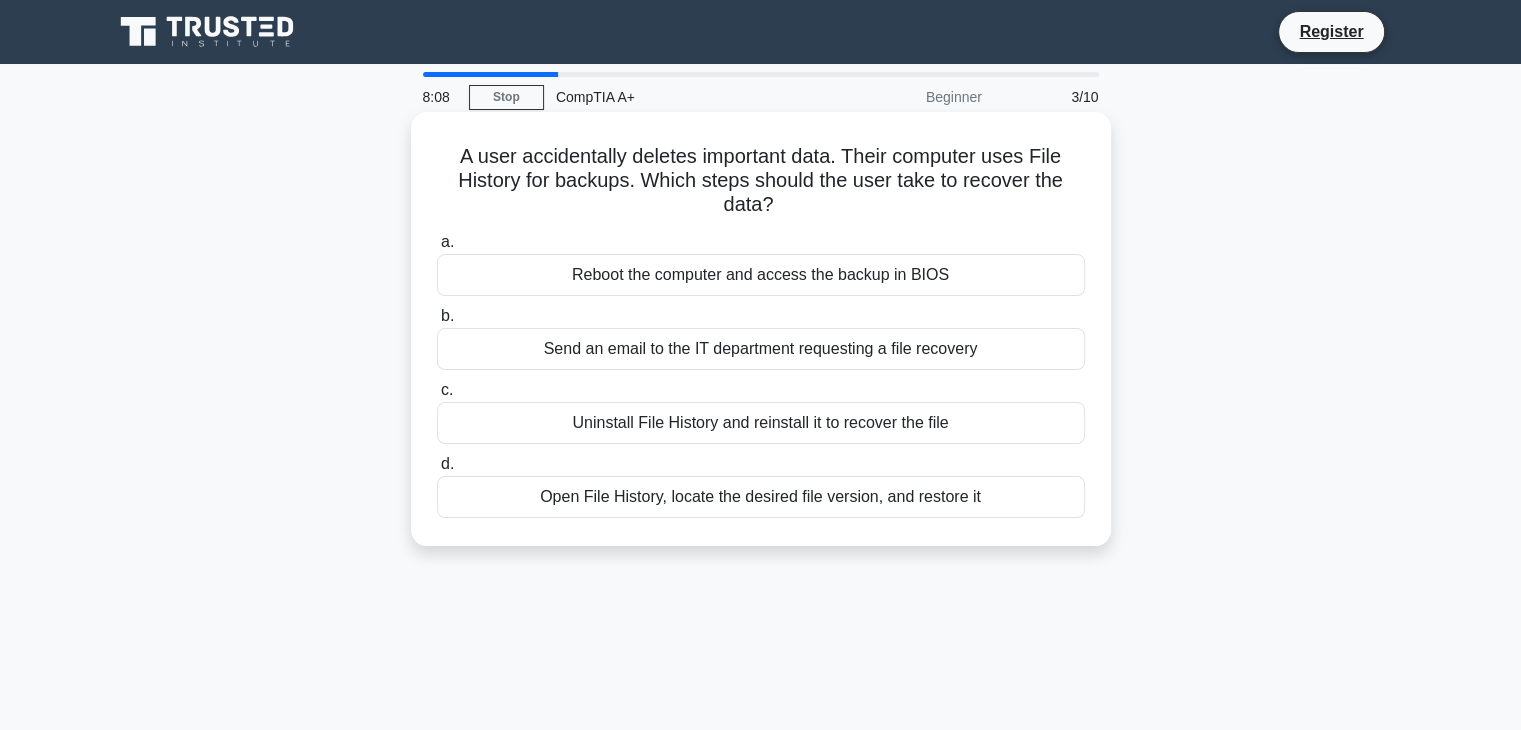 click on "Reboot the computer and access the backup in BIOS" at bounding box center [761, 275] 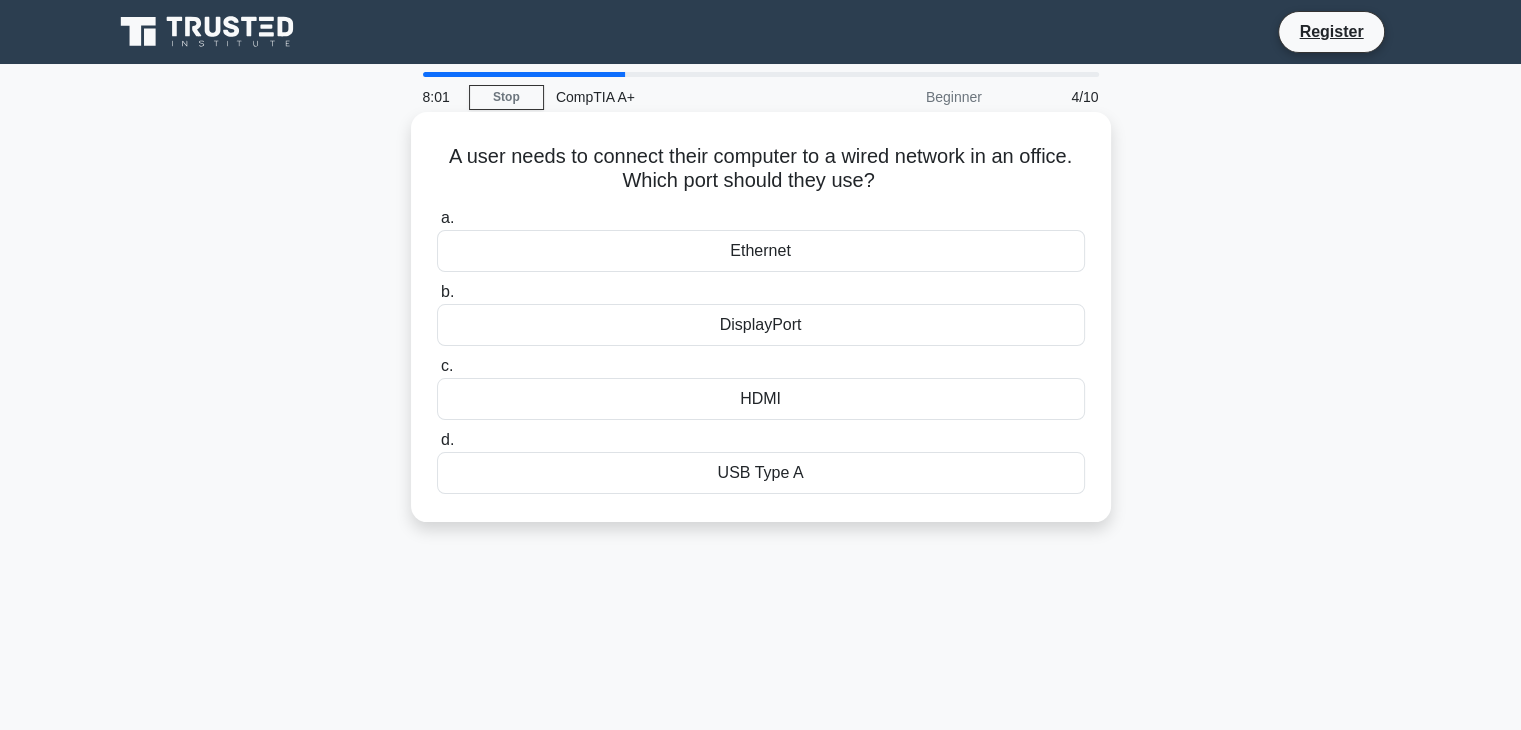 click on "Ethernet" at bounding box center (761, 251) 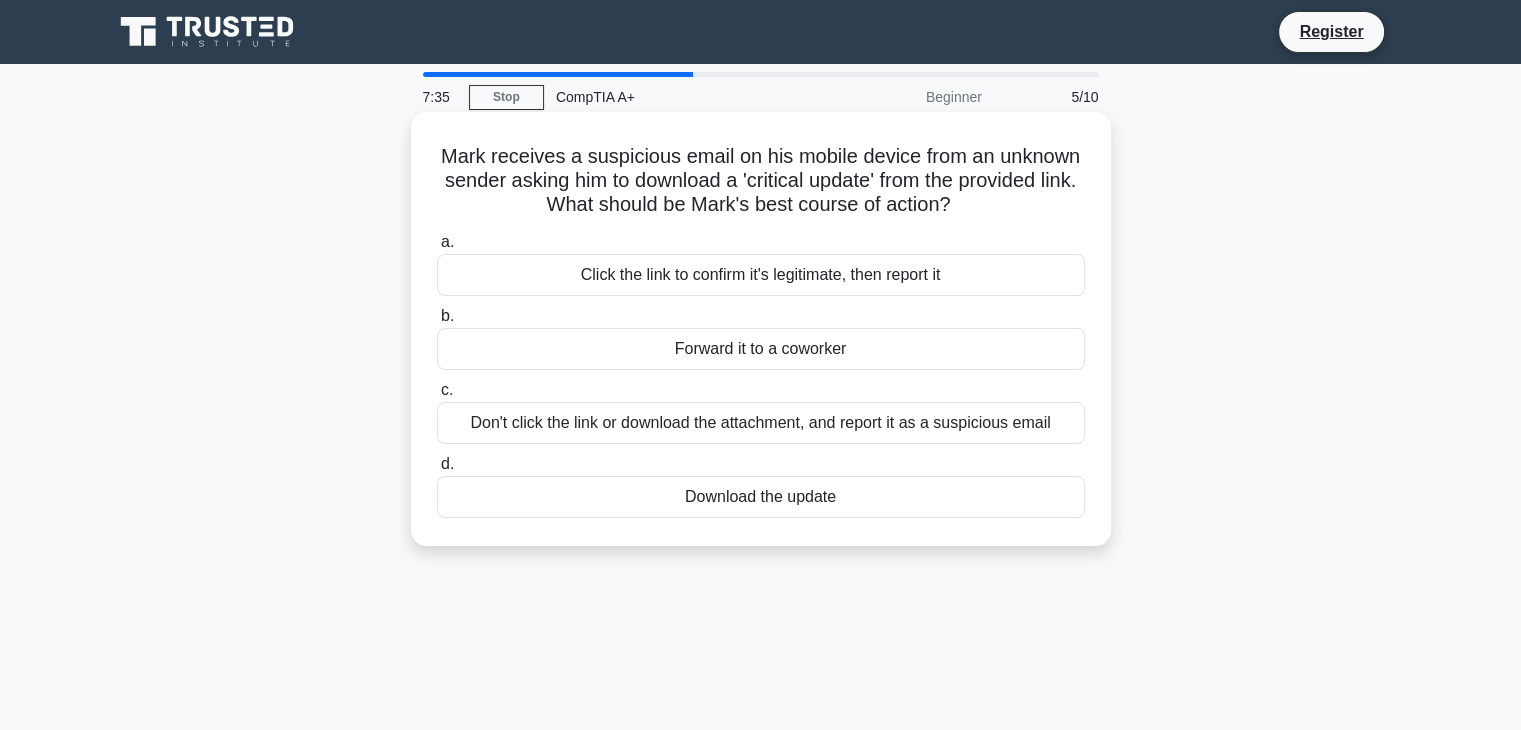 click on "Don't click the link or download the attachment, and report it as a suspicious email" at bounding box center (761, 423) 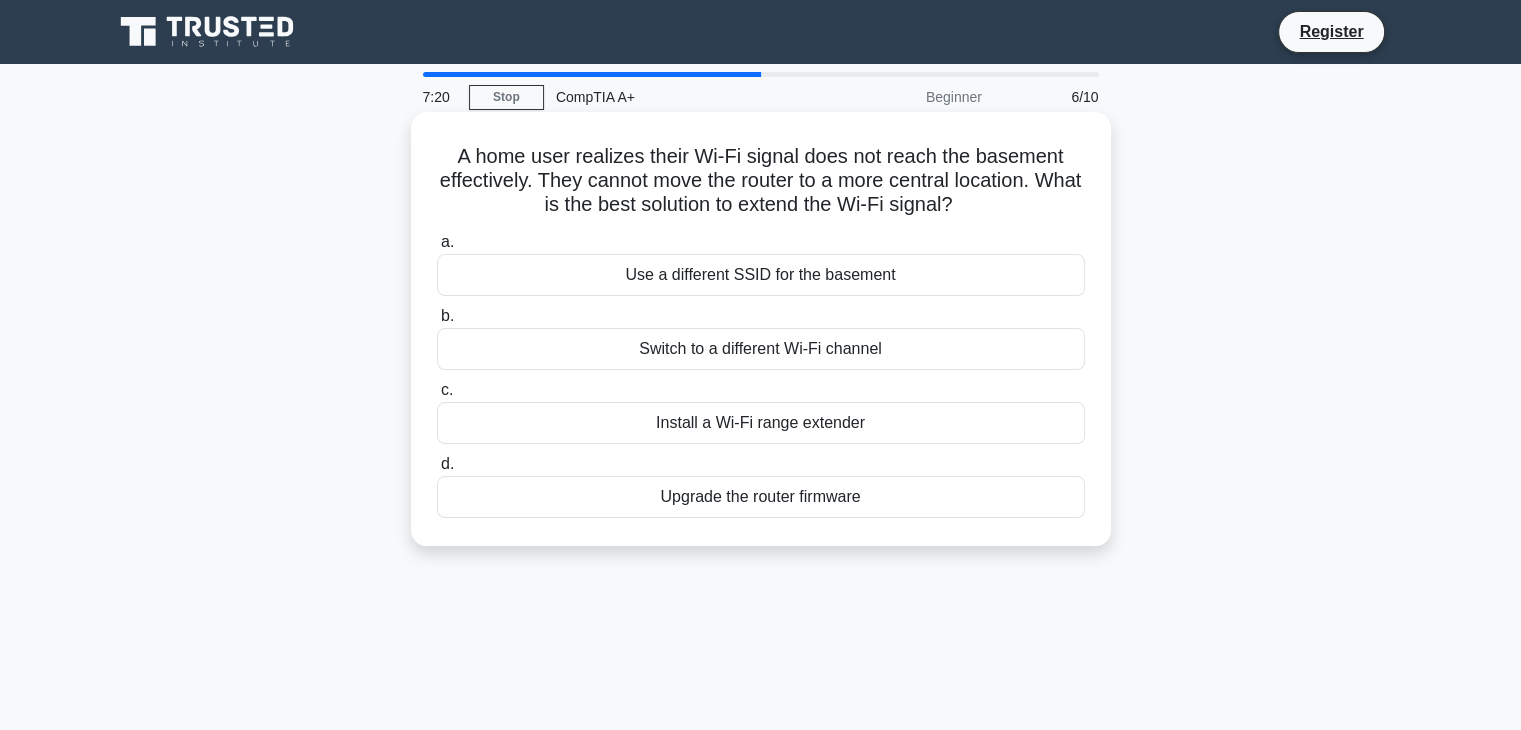 click on "Install a Wi-Fi range extender" at bounding box center [761, 423] 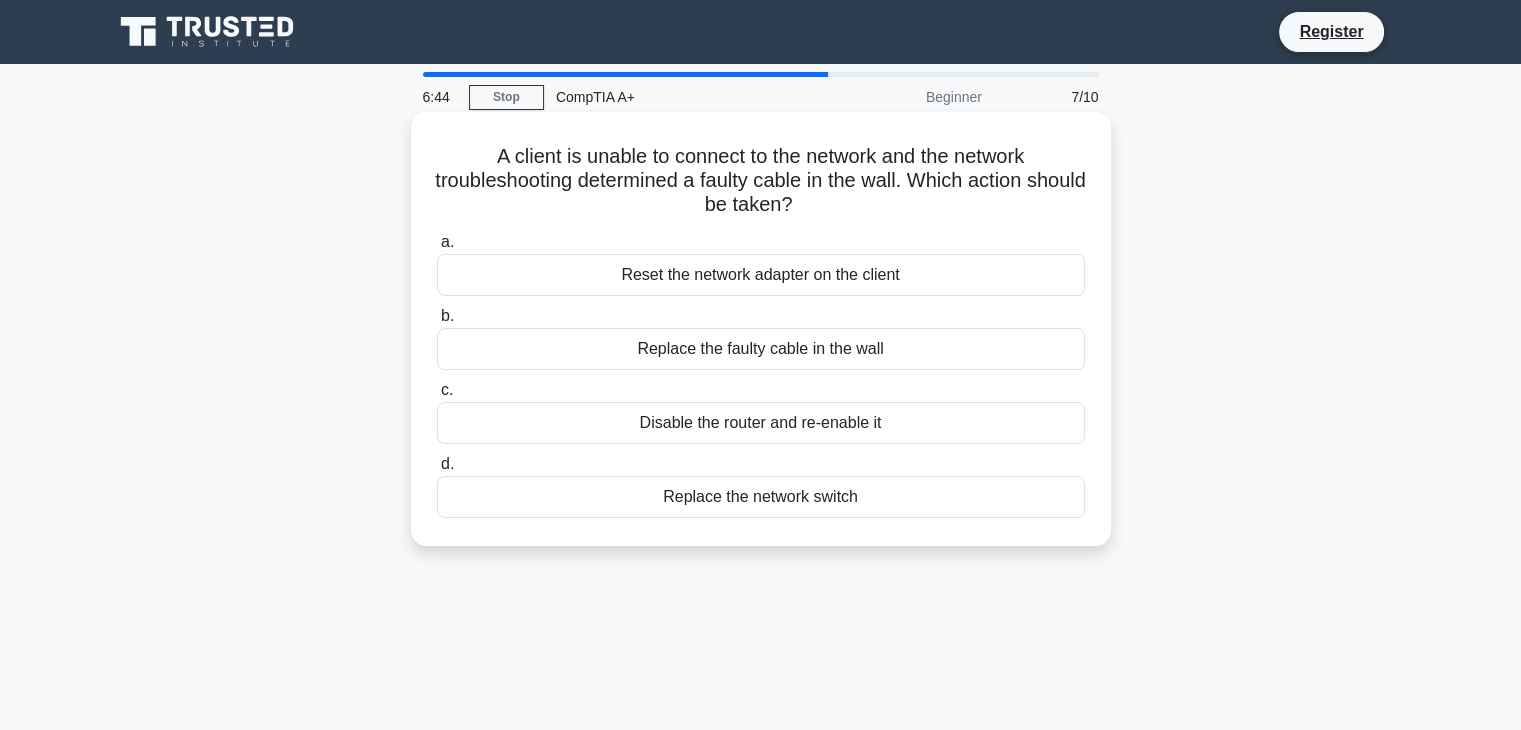 click on "Replace the faulty cable in the wall" at bounding box center (761, 349) 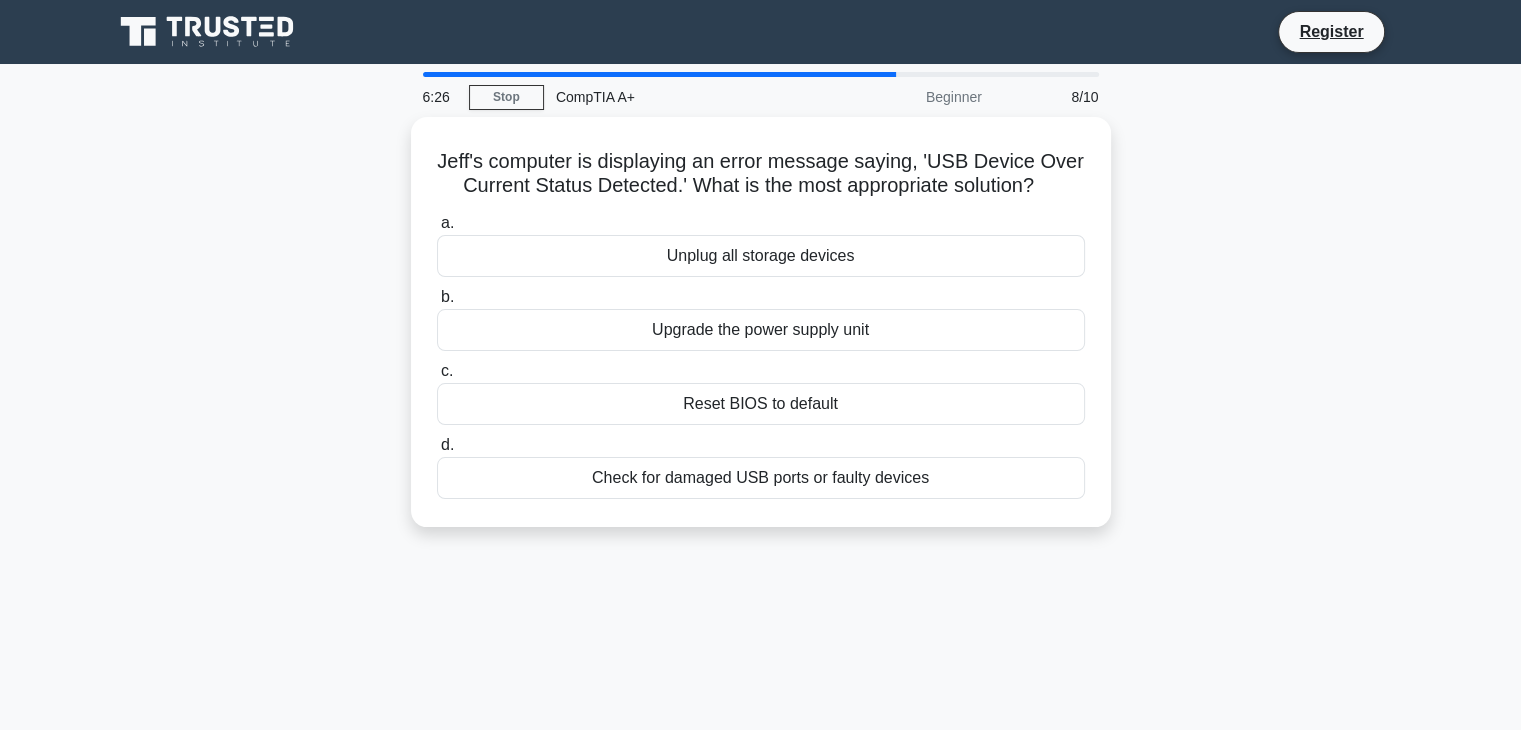 drag, startPoint x: 764, startPoint y: 337, endPoint x: 1246, endPoint y: 221, distance: 495.76205 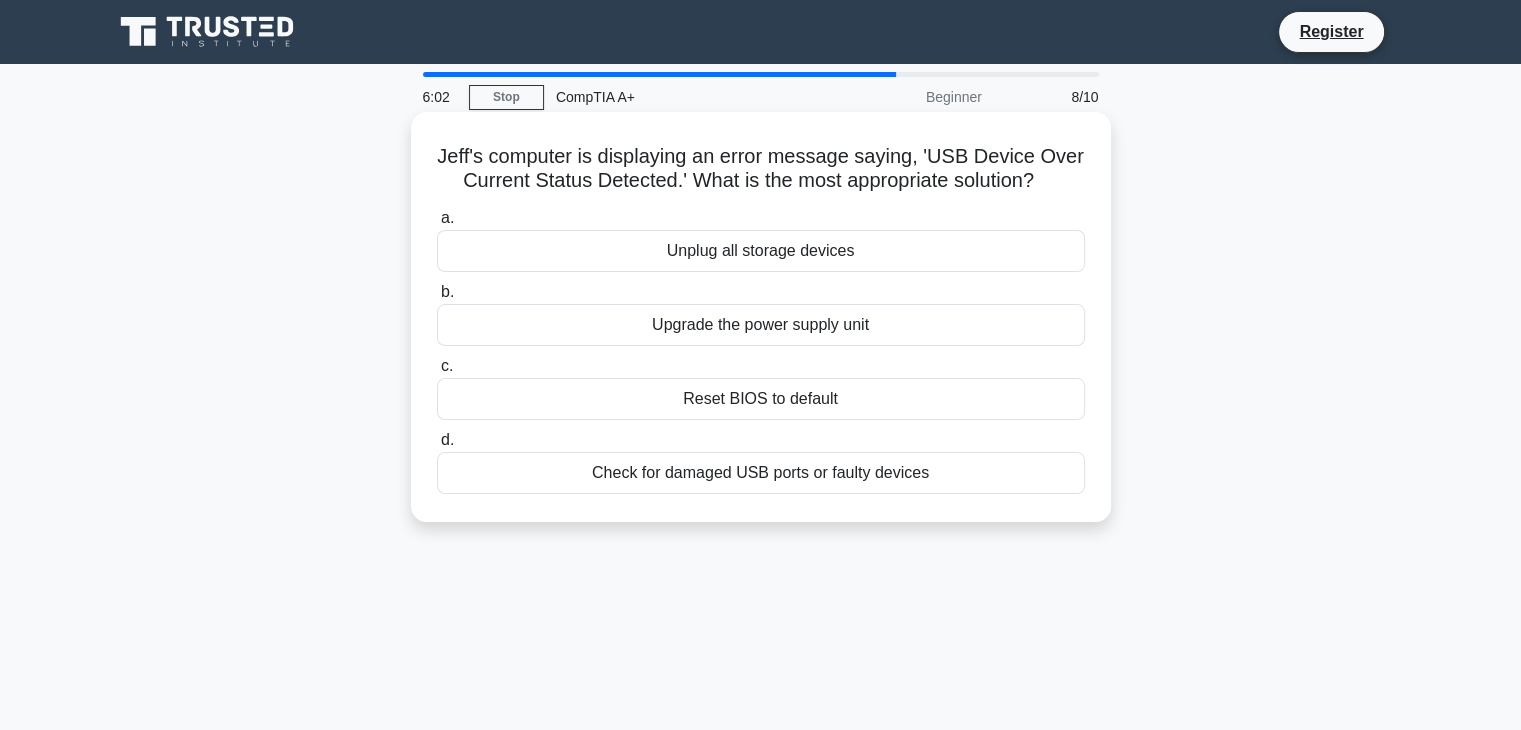 drag, startPoint x: 767, startPoint y: 314, endPoint x: 824, endPoint y: 435, distance: 133.75351 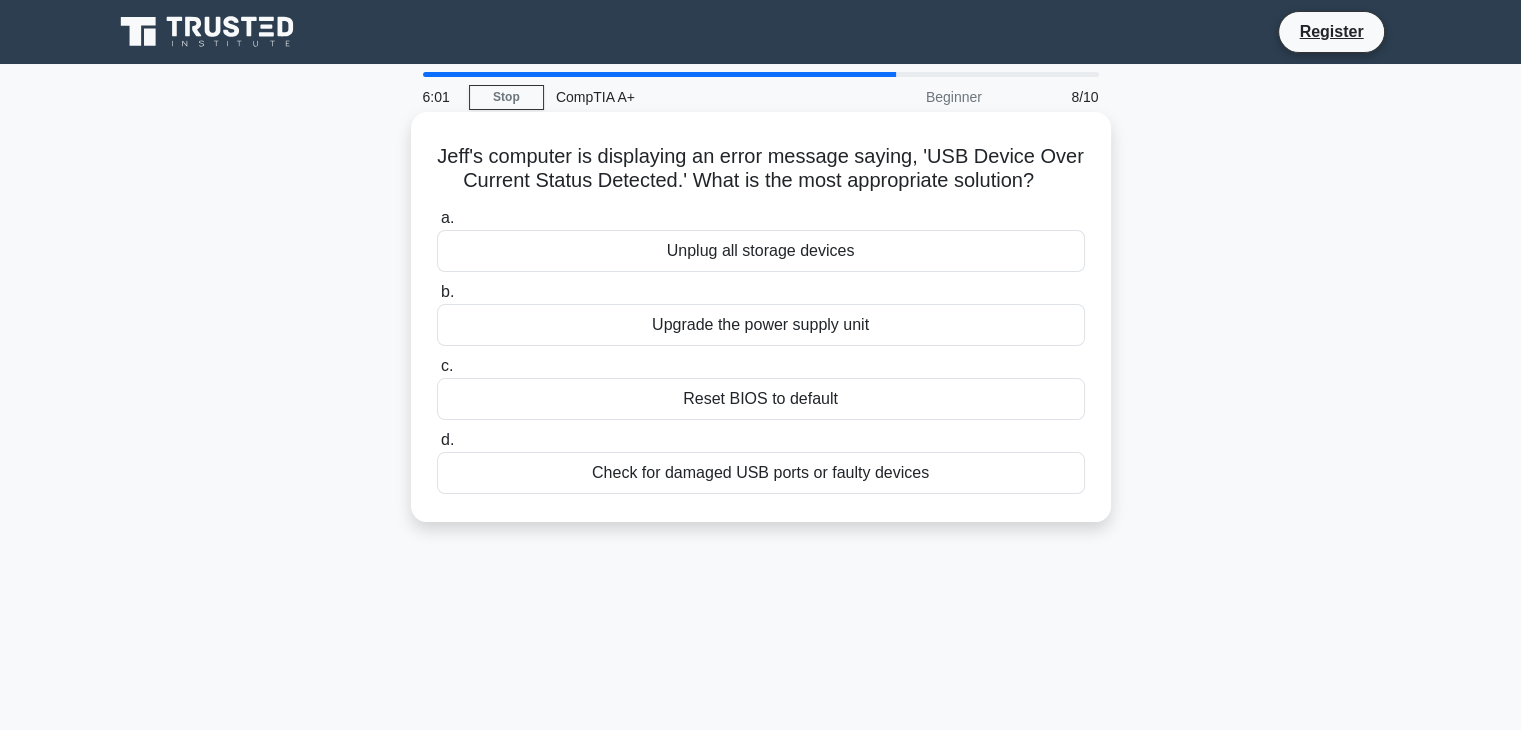 drag, startPoint x: 824, startPoint y: 435, endPoint x: 696, endPoint y: 362, distance: 147.35332 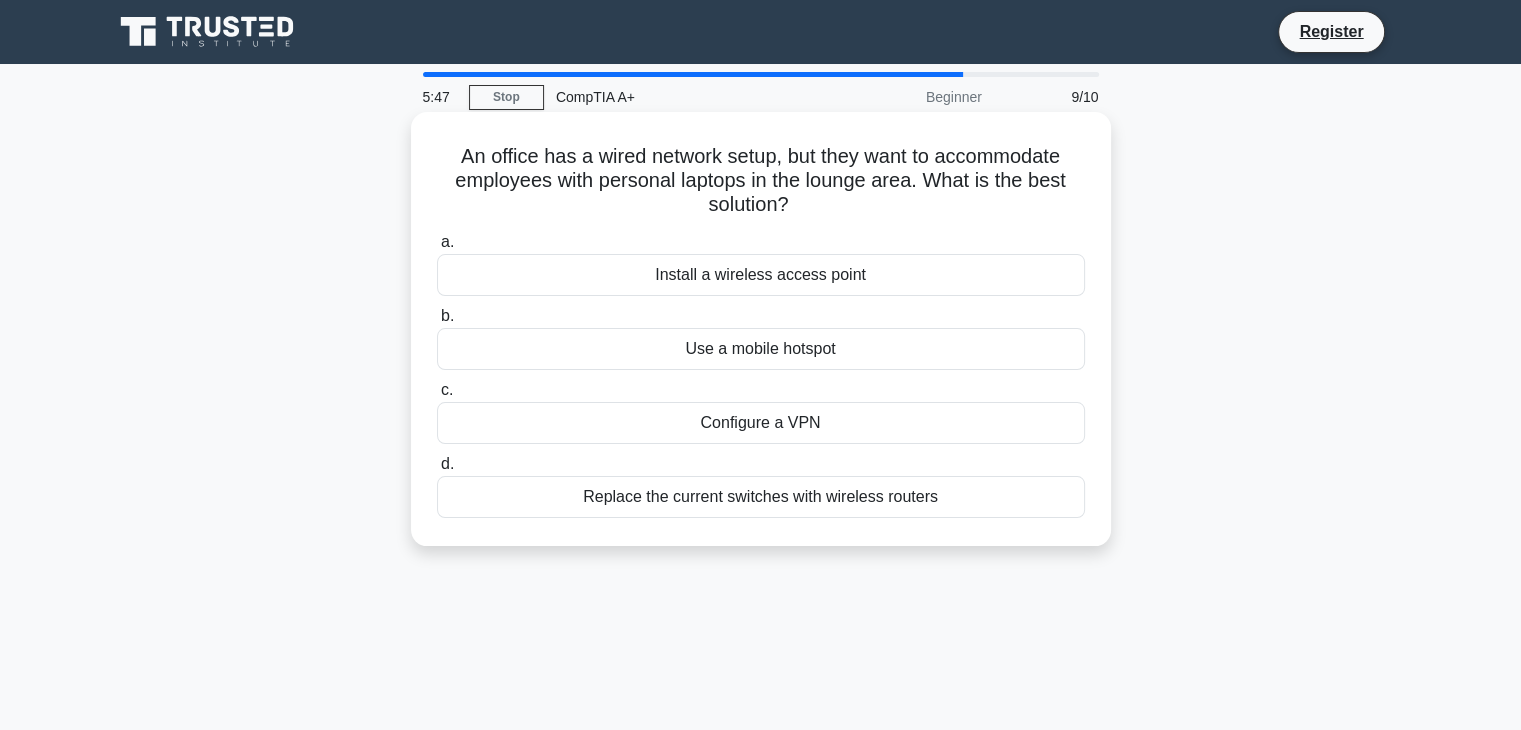 click on "Install a wireless access point" at bounding box center (761, 275) 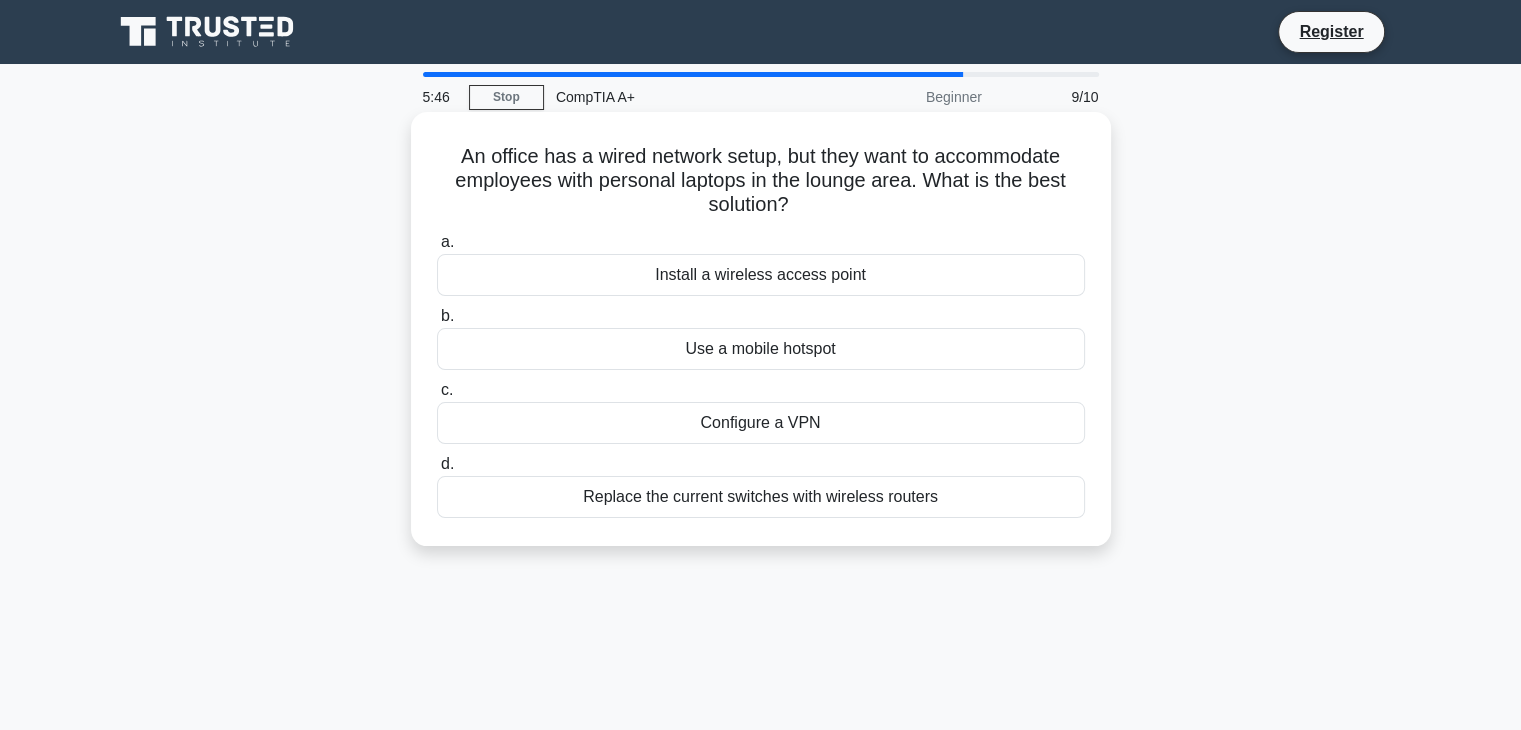 click on "Install a wireless access point" at bounding box center [761, 275] 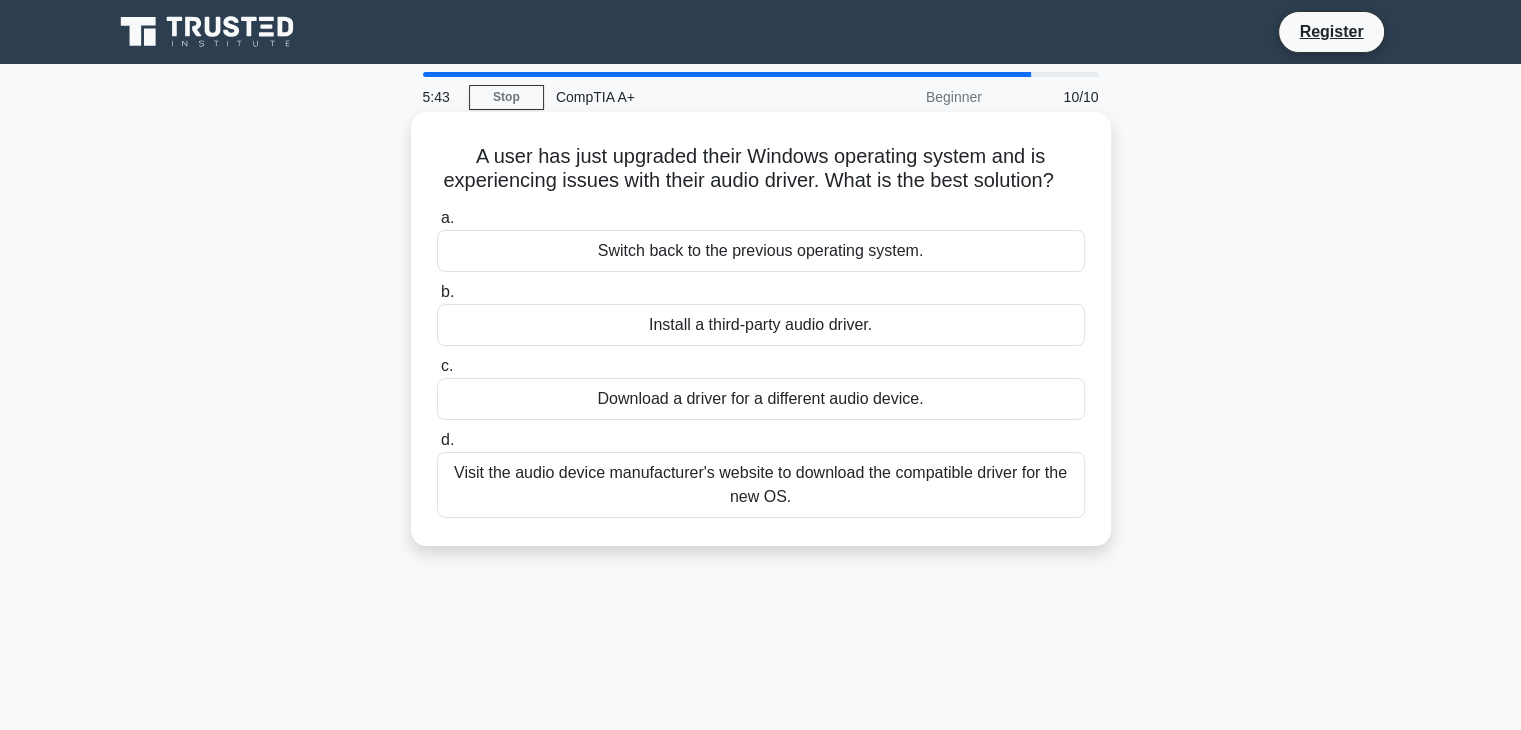 drag, startPoint x: 551, startPoint y: 272, endPoint x: 559, endPoint y: 225, distance: 47.67599 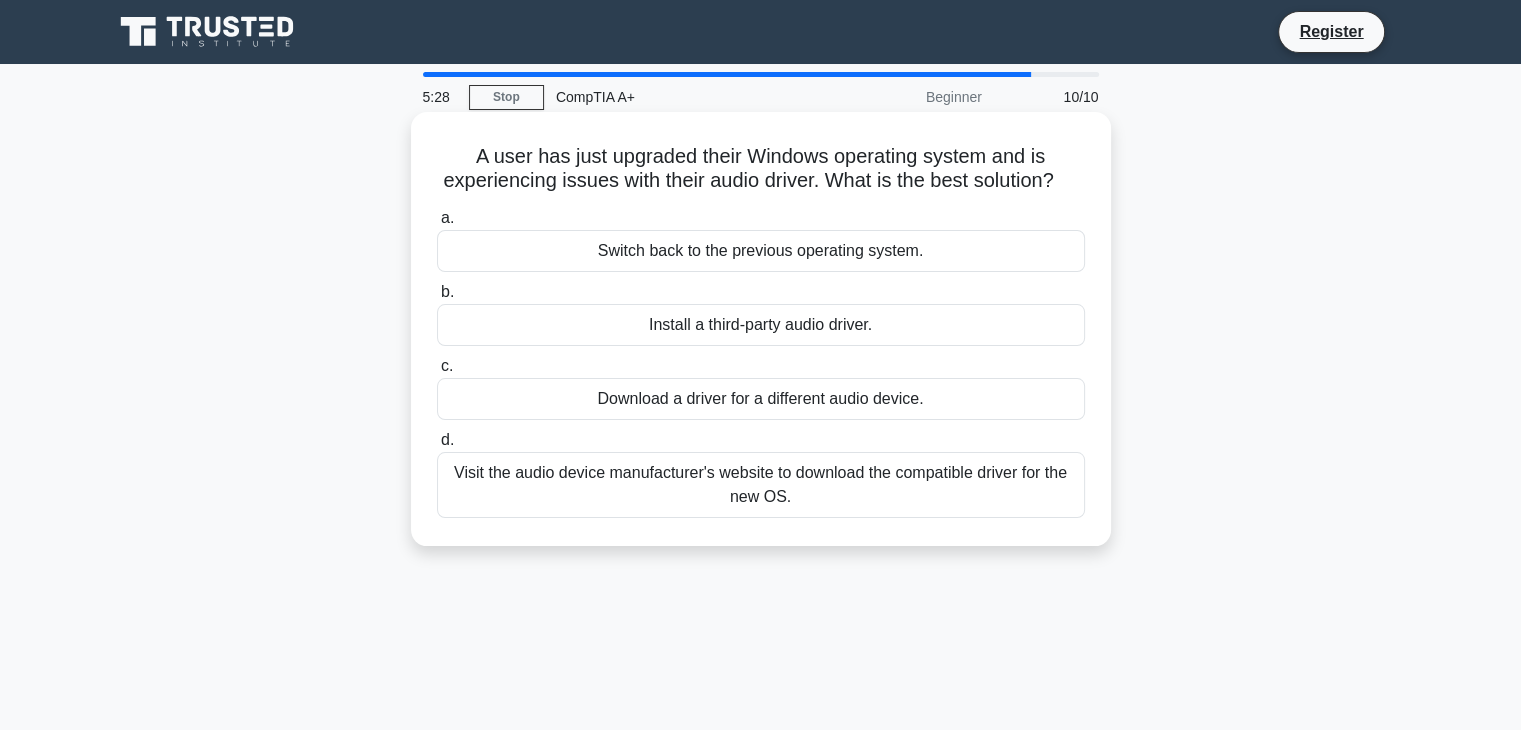 click on "Visit the audio device manufacturer's website to download the compatible driver for the new OS." at bounding box center [761, 485] 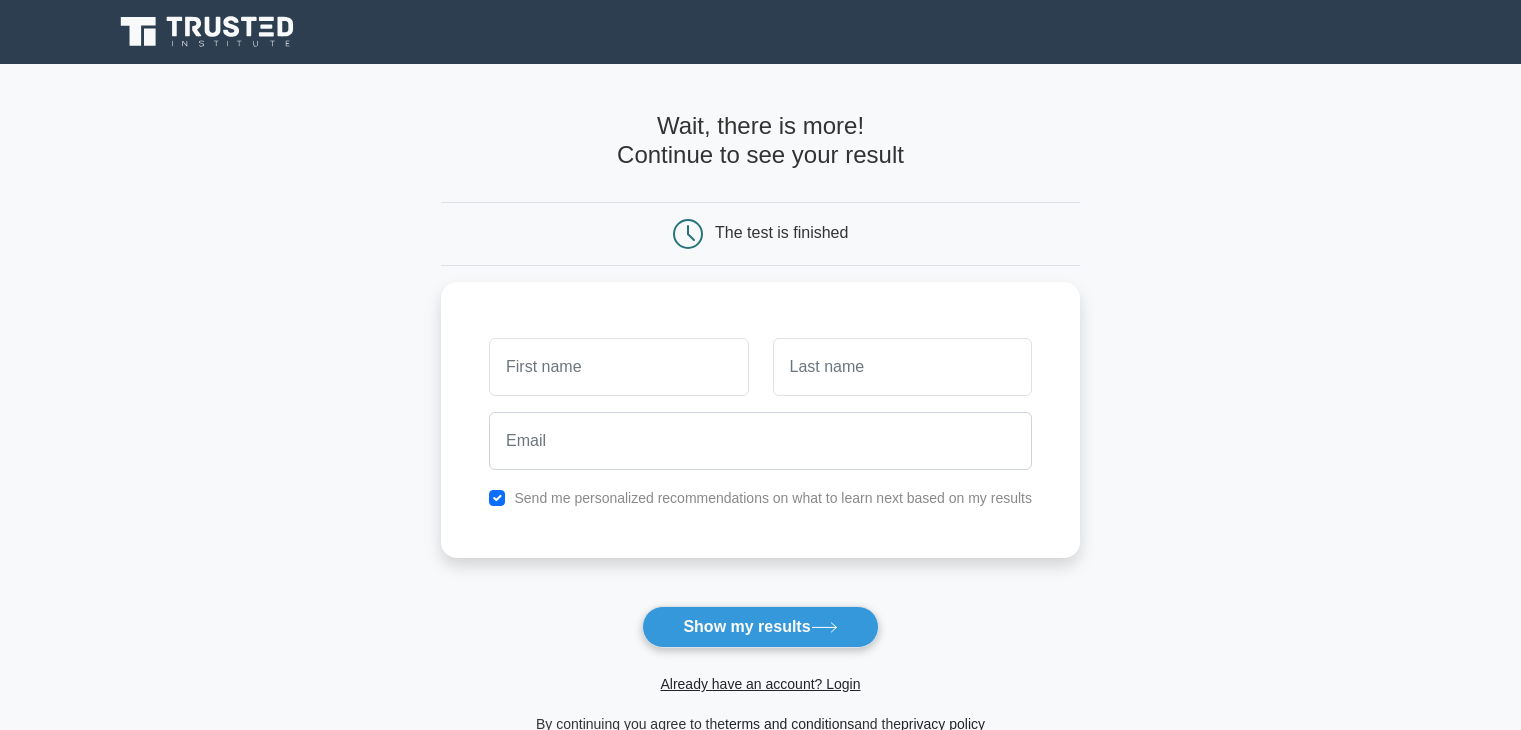 scroll, scrollTop: 0, scrollLeft: 0, axis: both 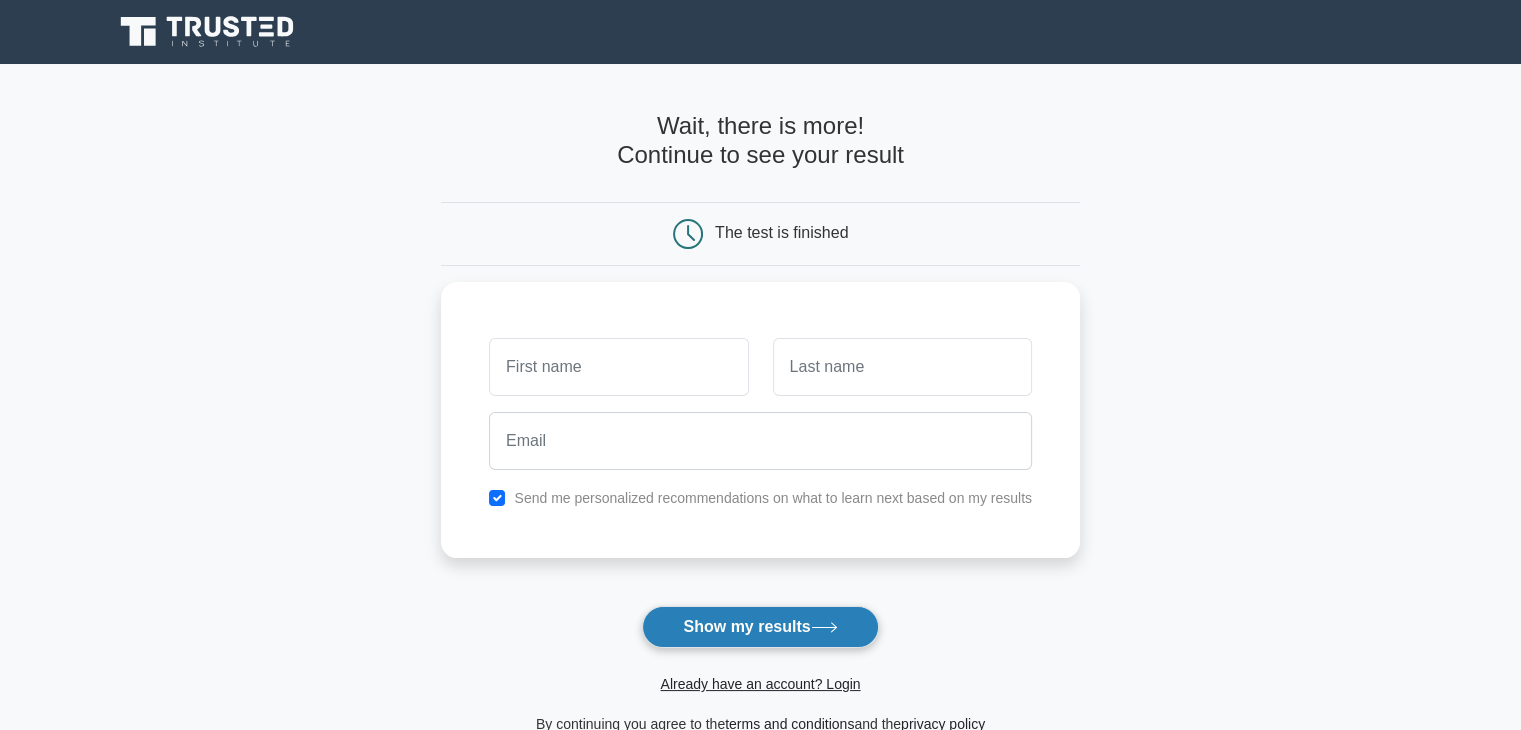 click on "Show my results" at bounding box center (760, 627) 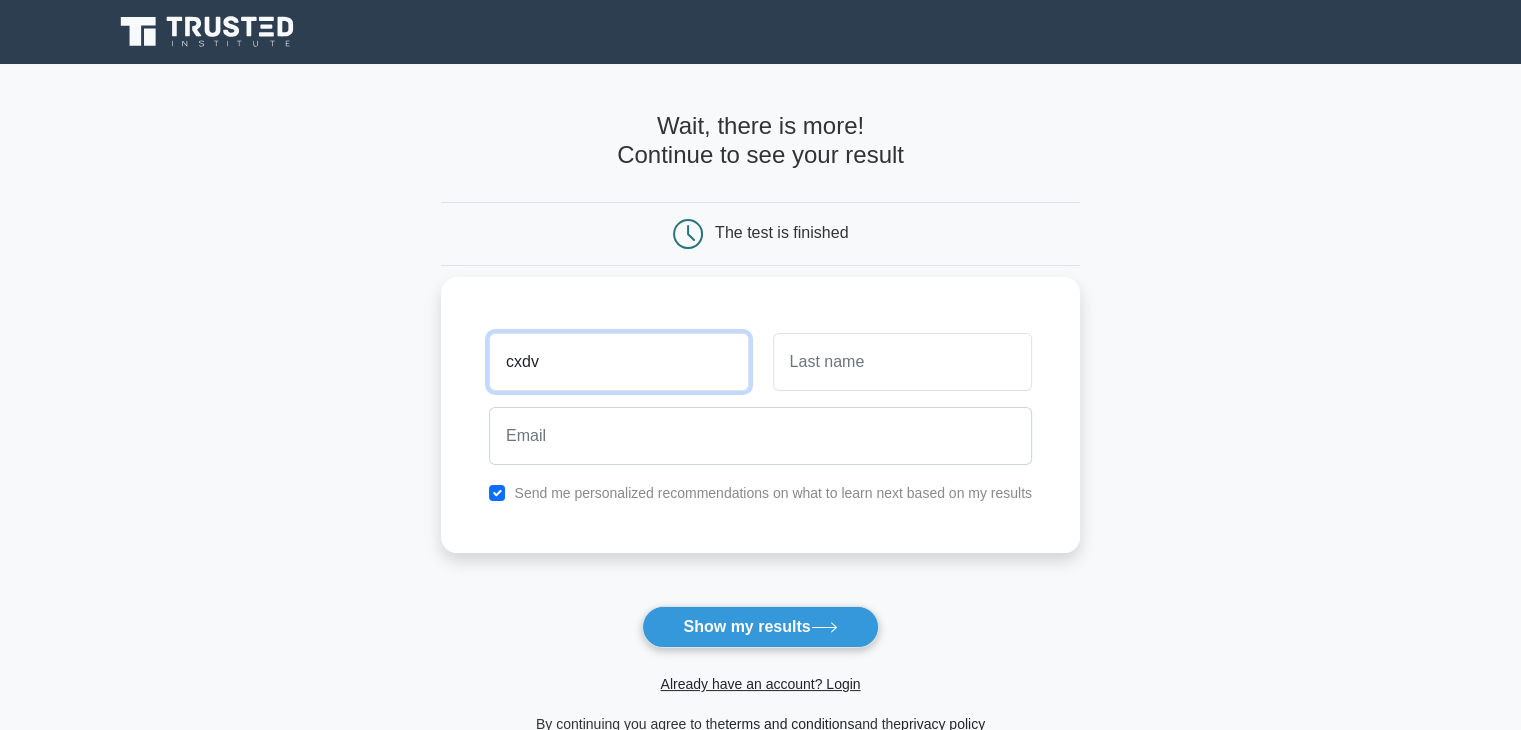 type on "cxdv" 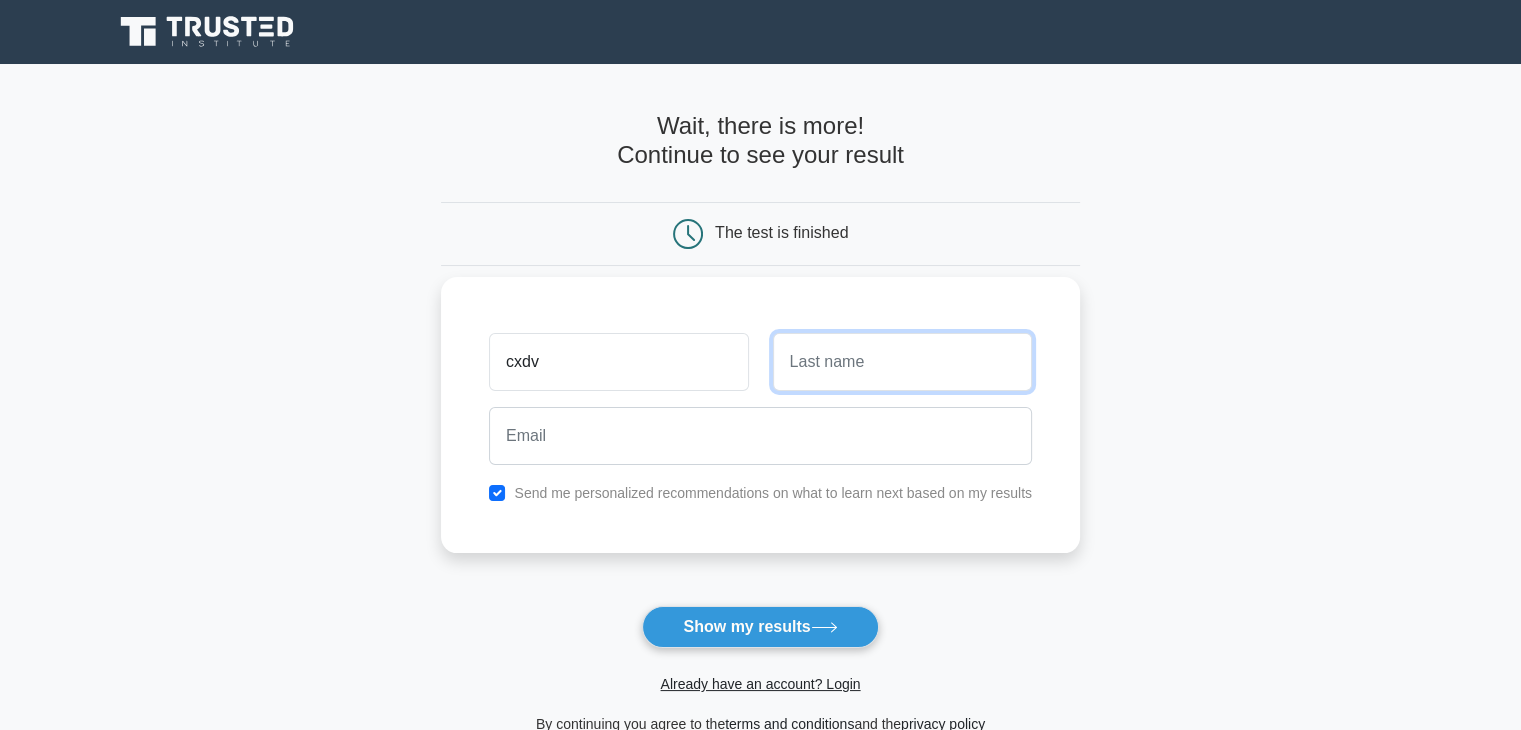 click at bounding box center [902, 362] 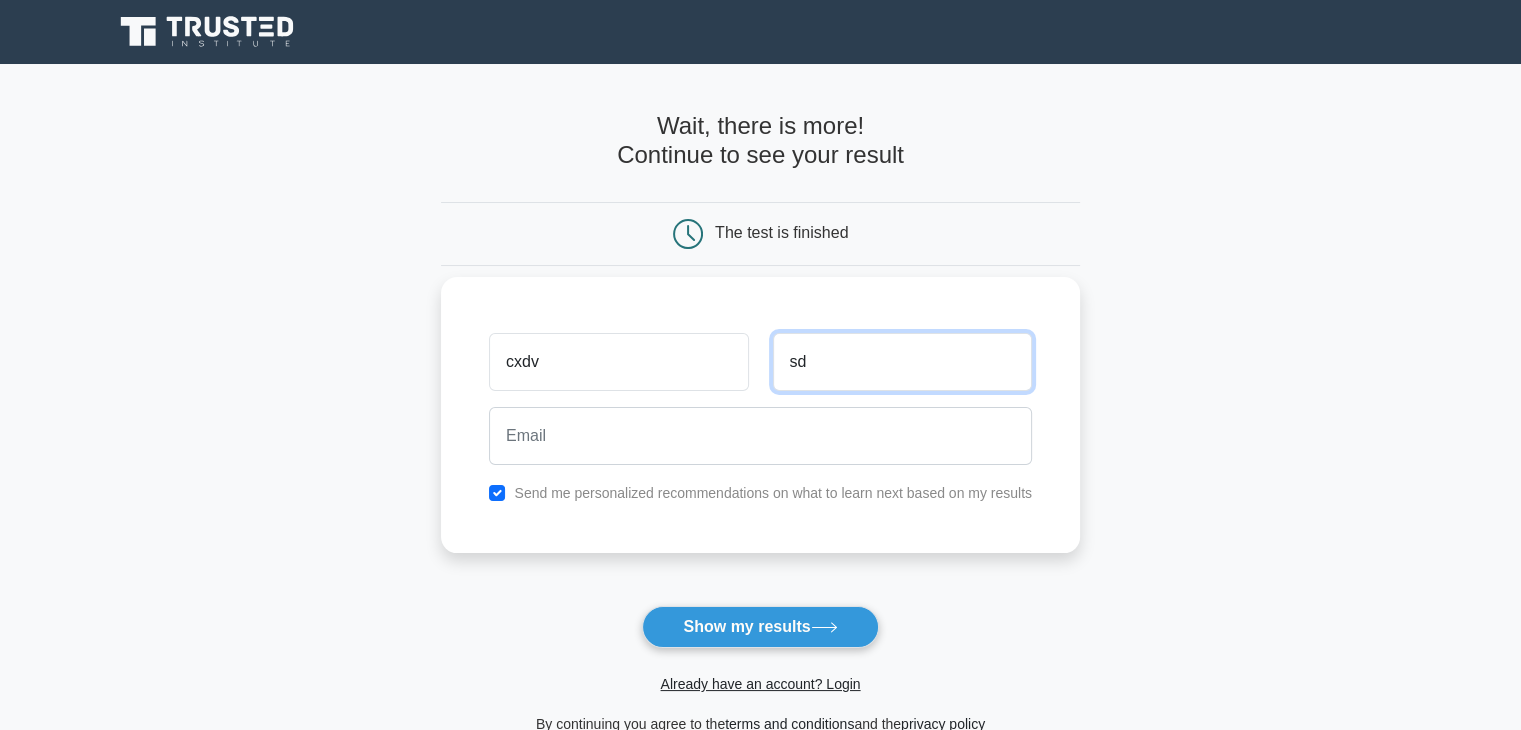type on "sd" 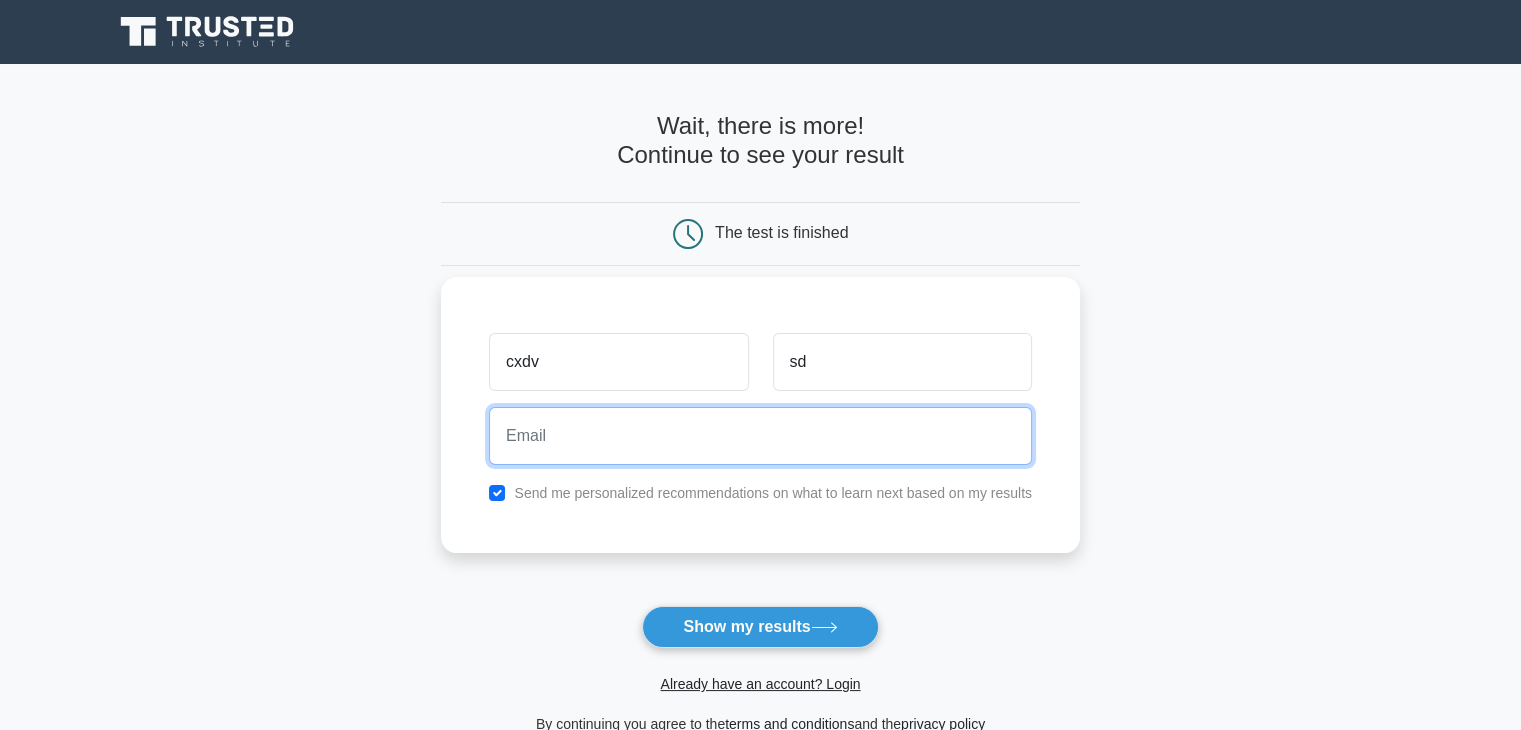 click at bounding box center [760, 436] 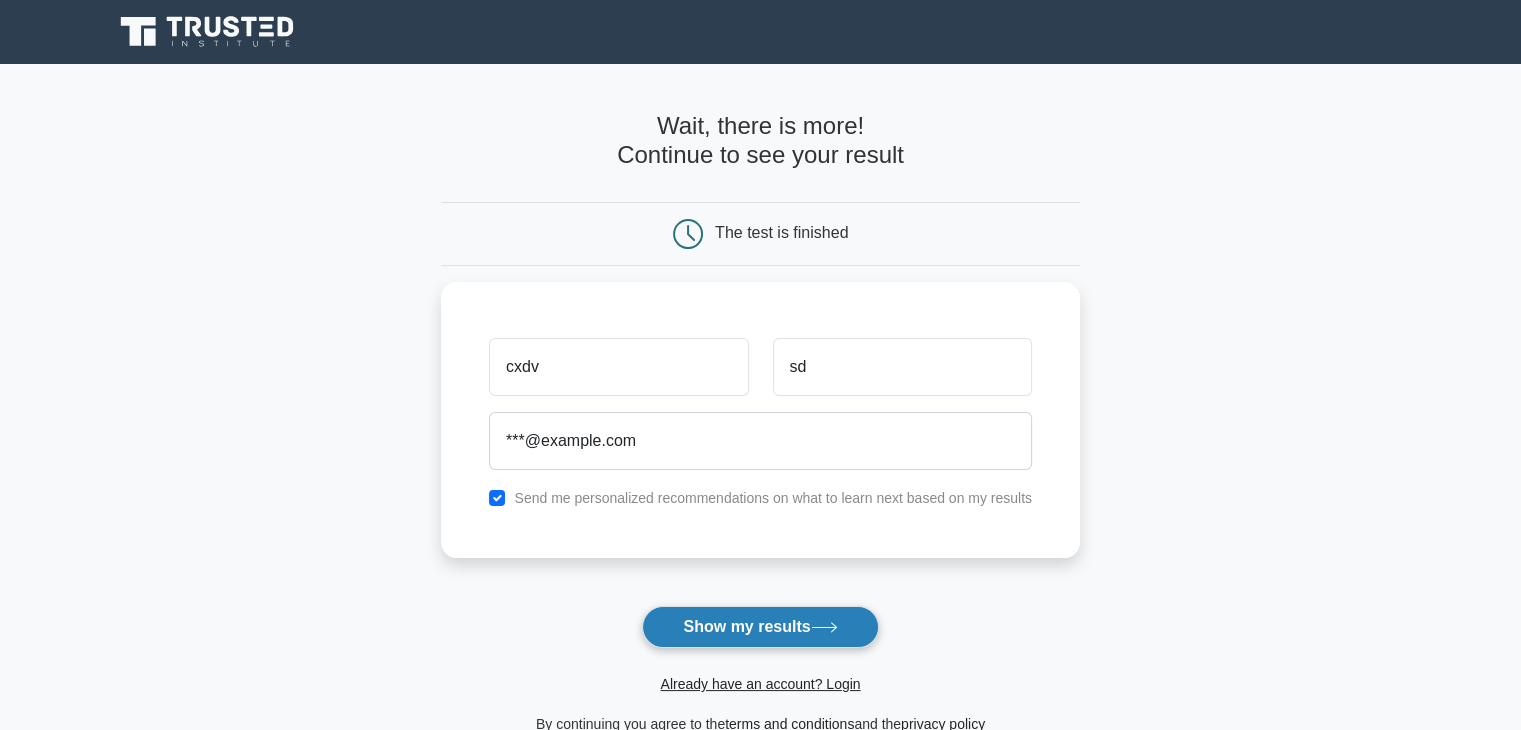 click on "Show my results" at bounding box center (760, 627) 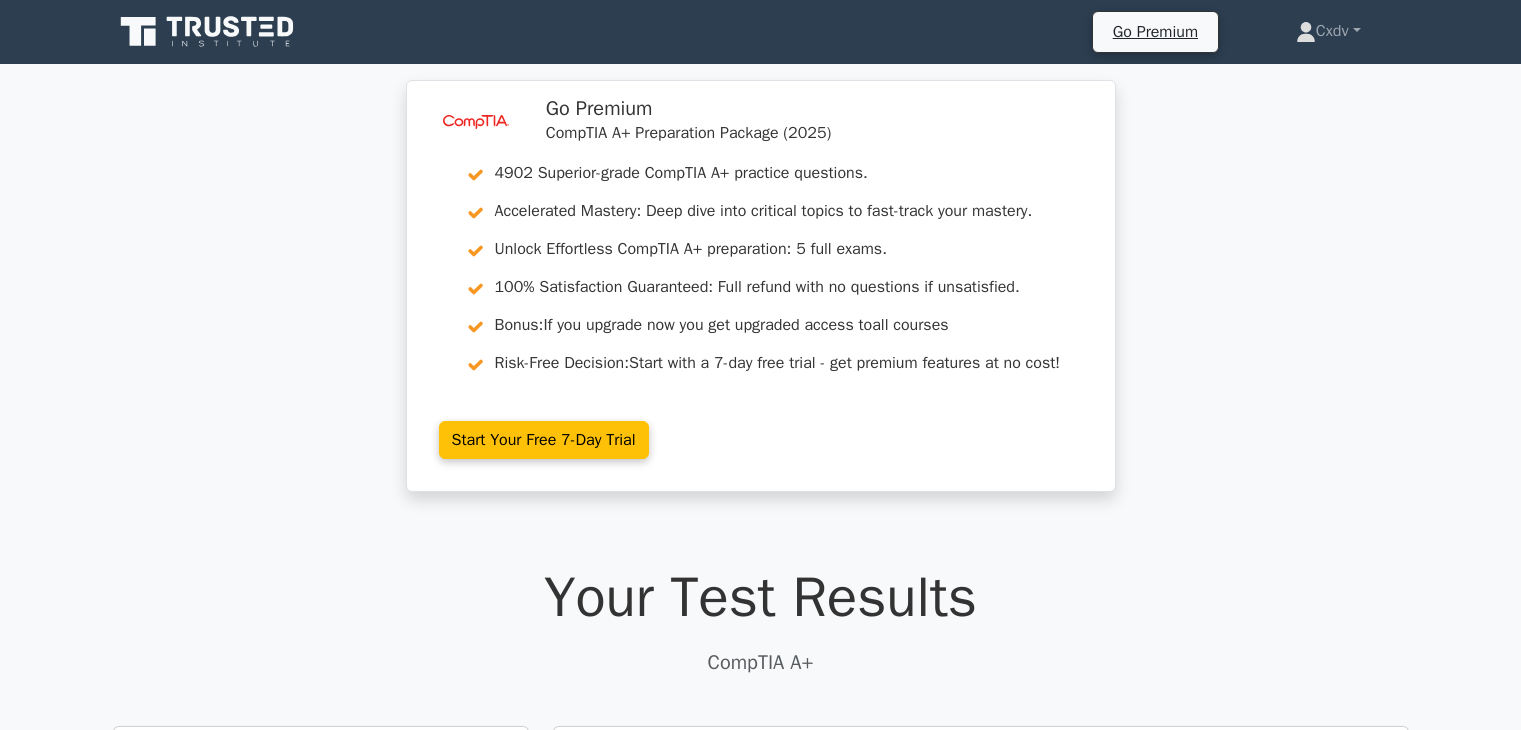 scroll, scrollTop: 0, scrollLeft: 0, axis: both 